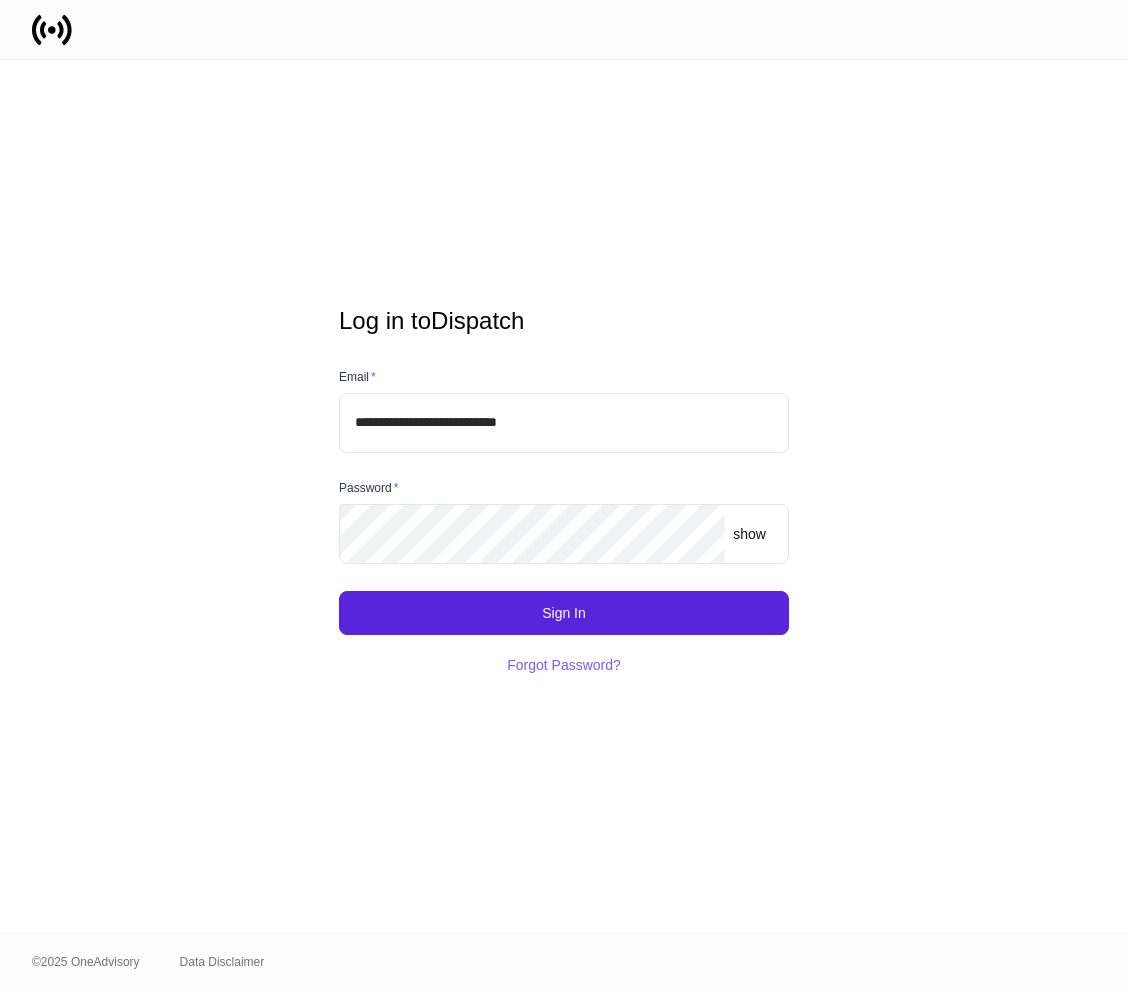 scroll, scrollTop: 0, scrollLeft: 0, axis: both 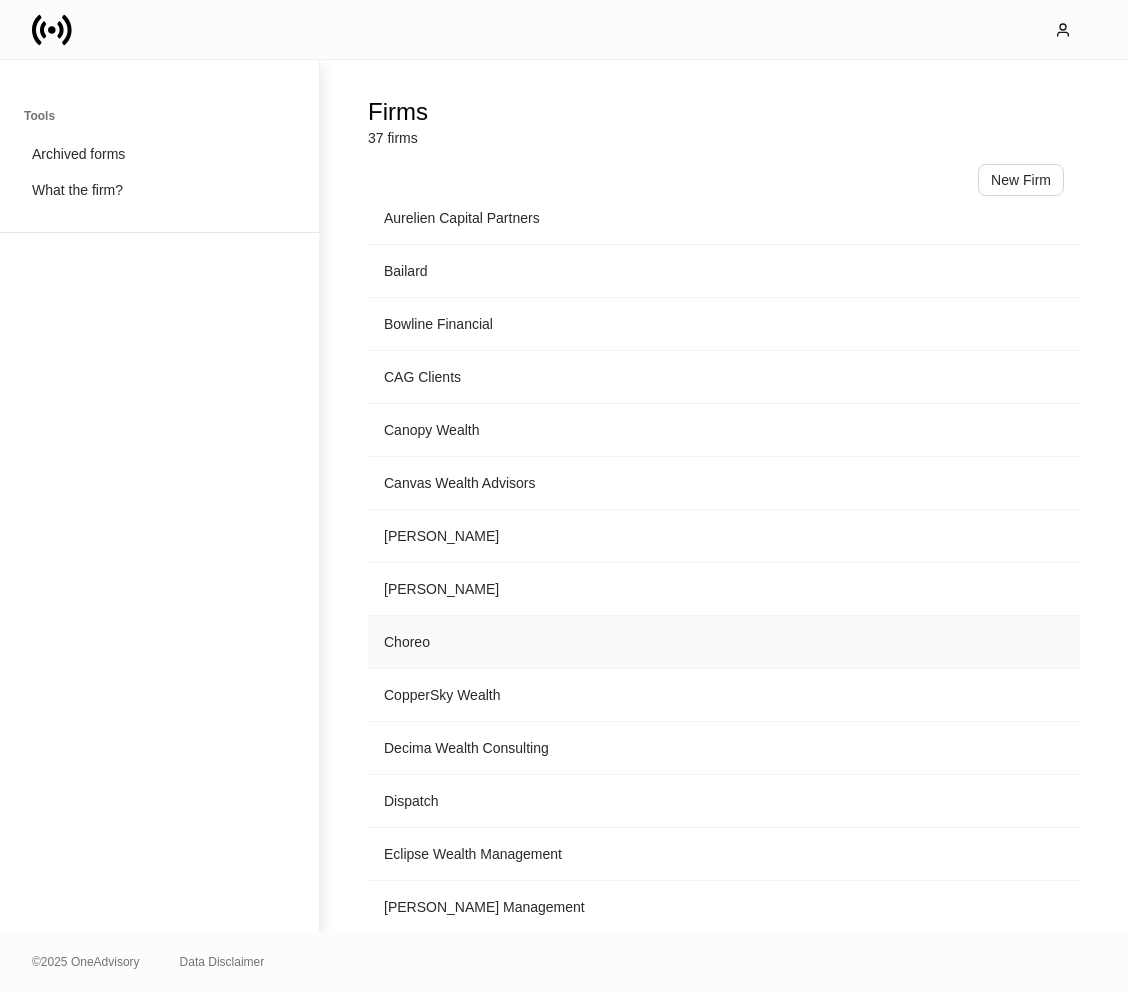 click on "Choreo" at bounding box center [724, 642] 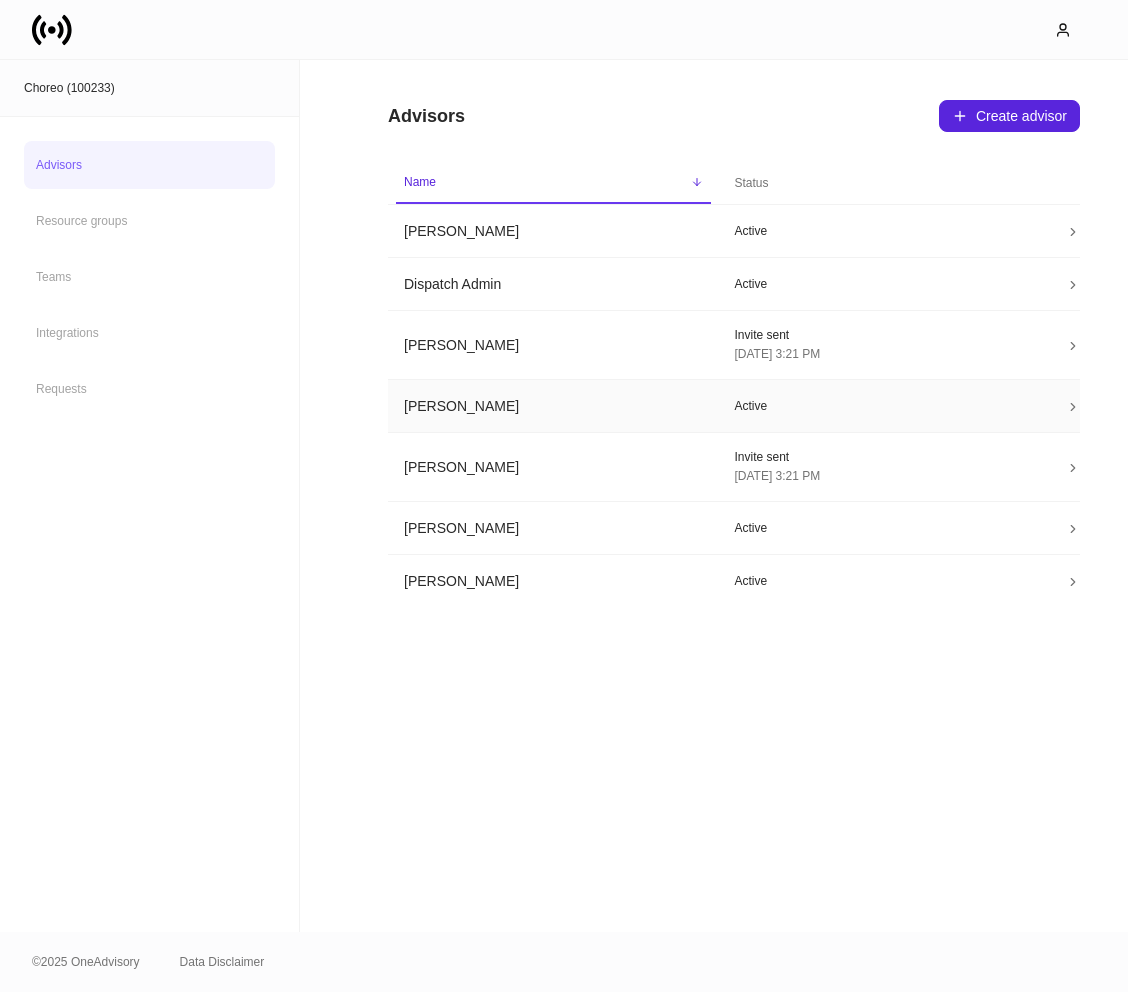 click on "[PERSON_NAME]" at bounding box center [553, 406] 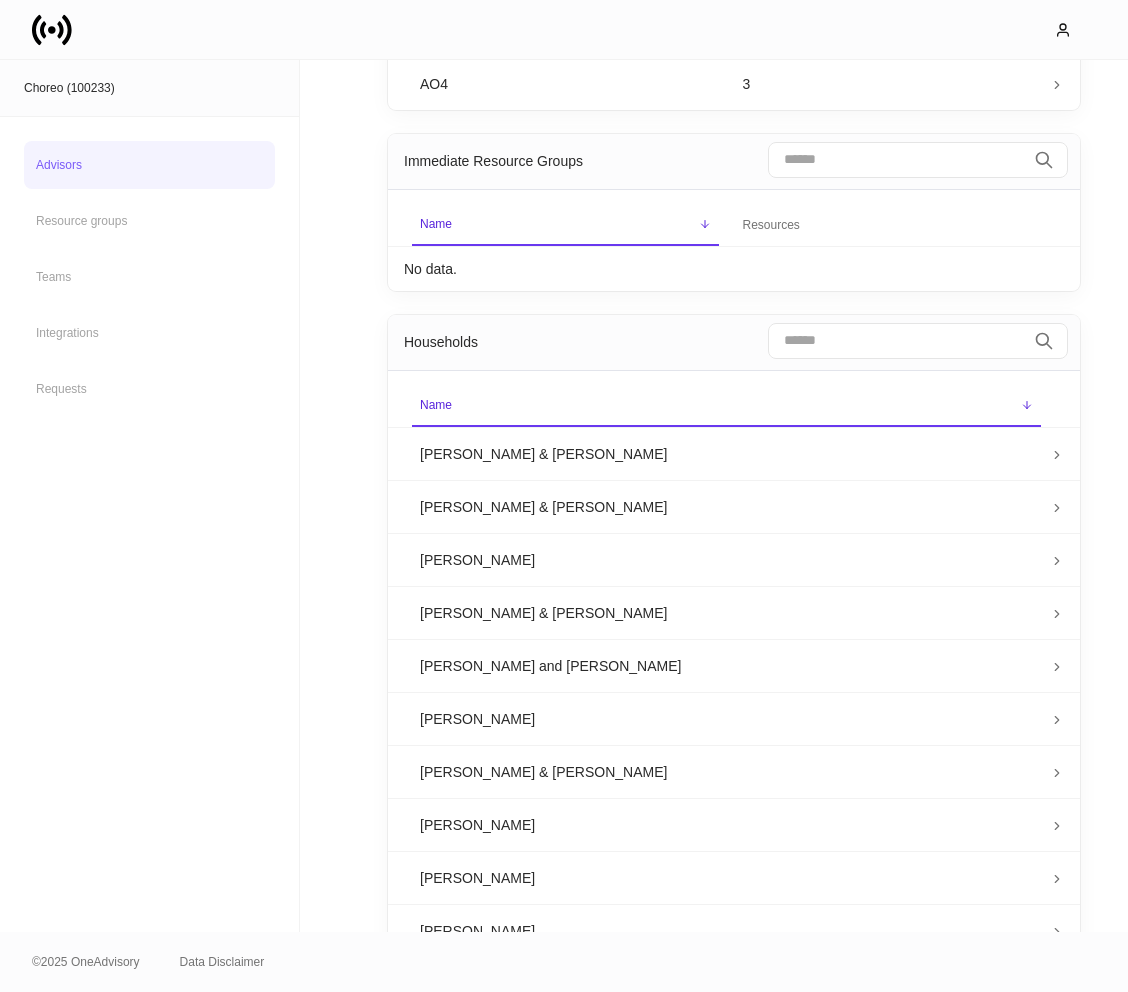 scroll, scrollTop: 547, scrollLeft: 0, axis: vertical 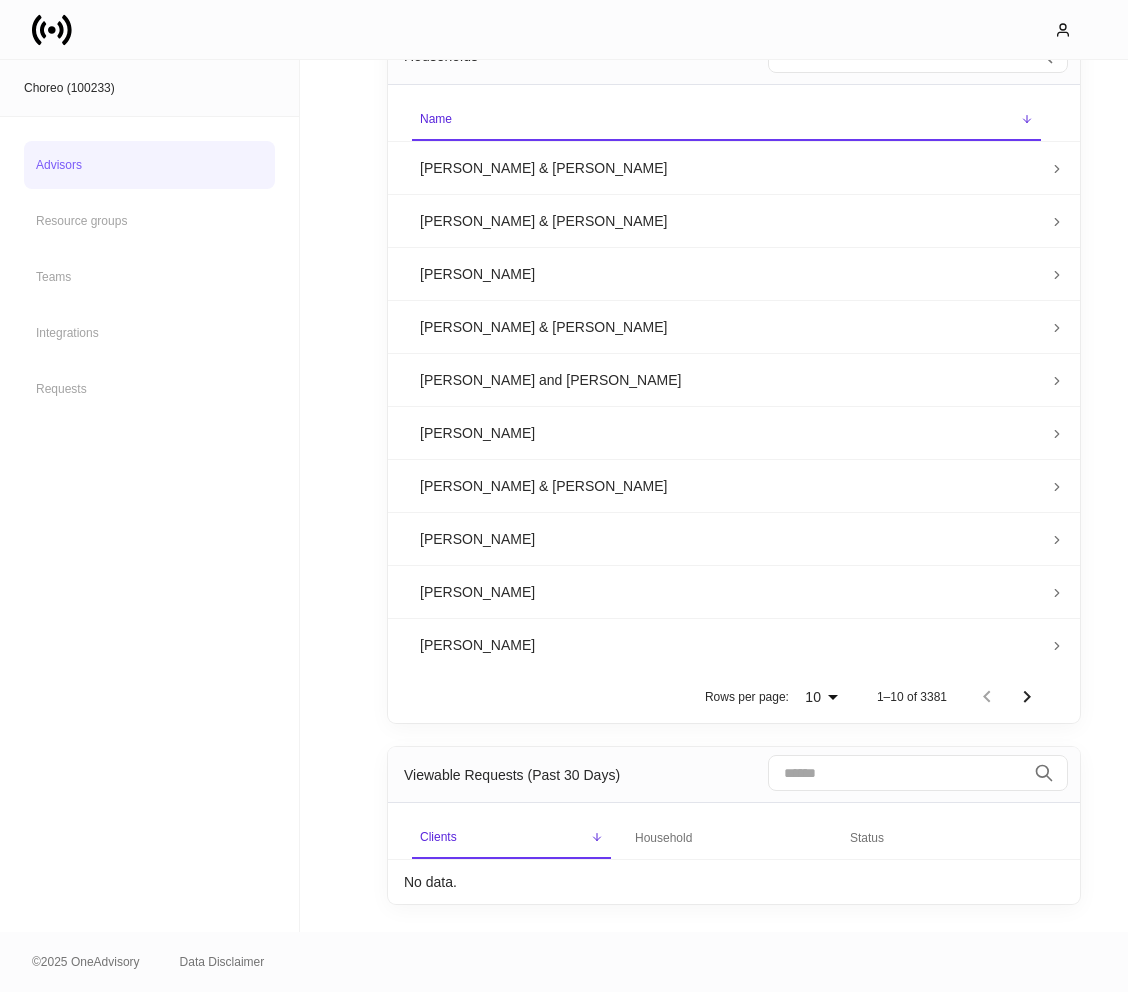 click on "[PERSON_NAME]" at bounding box center (726, 432) 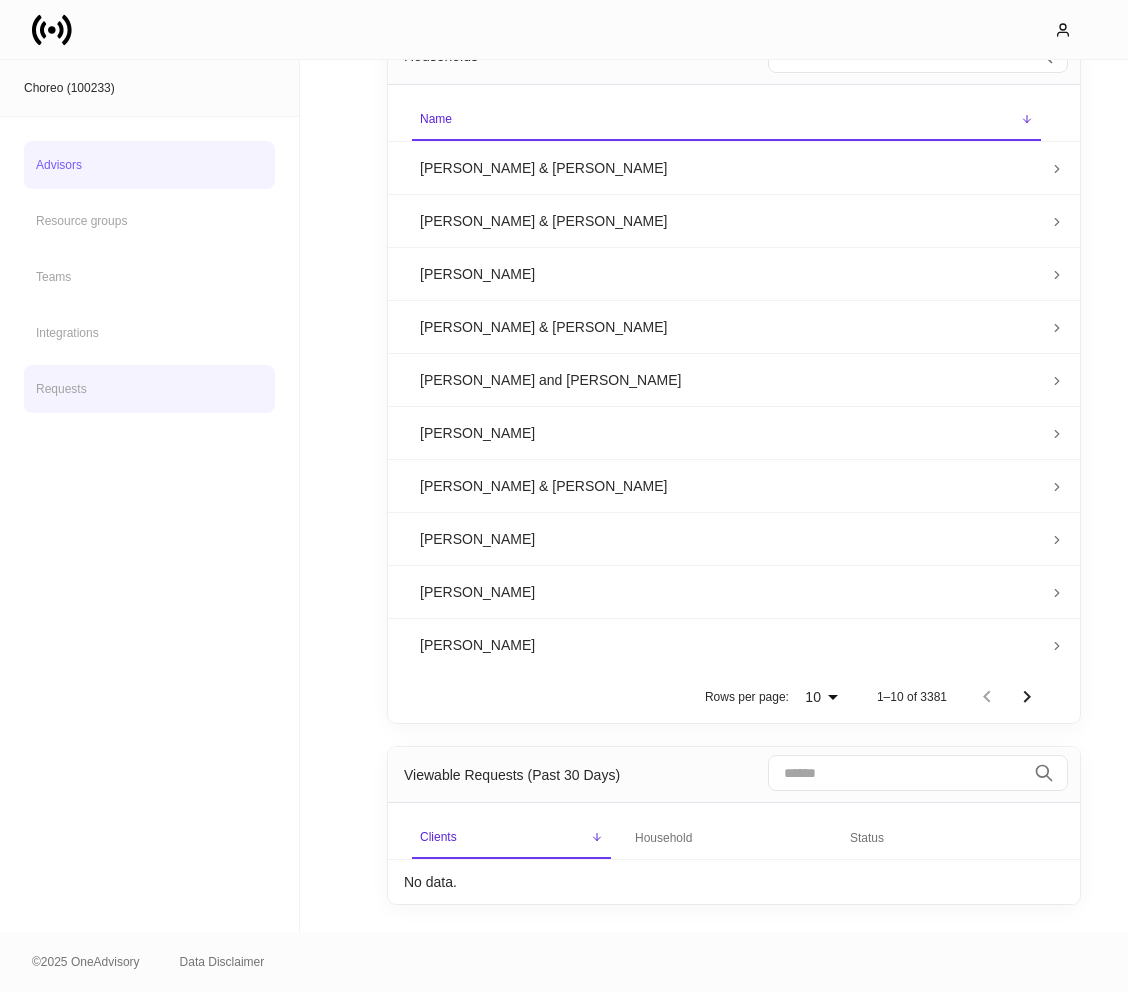 click on "Requests" at bounding box center [149, 389] 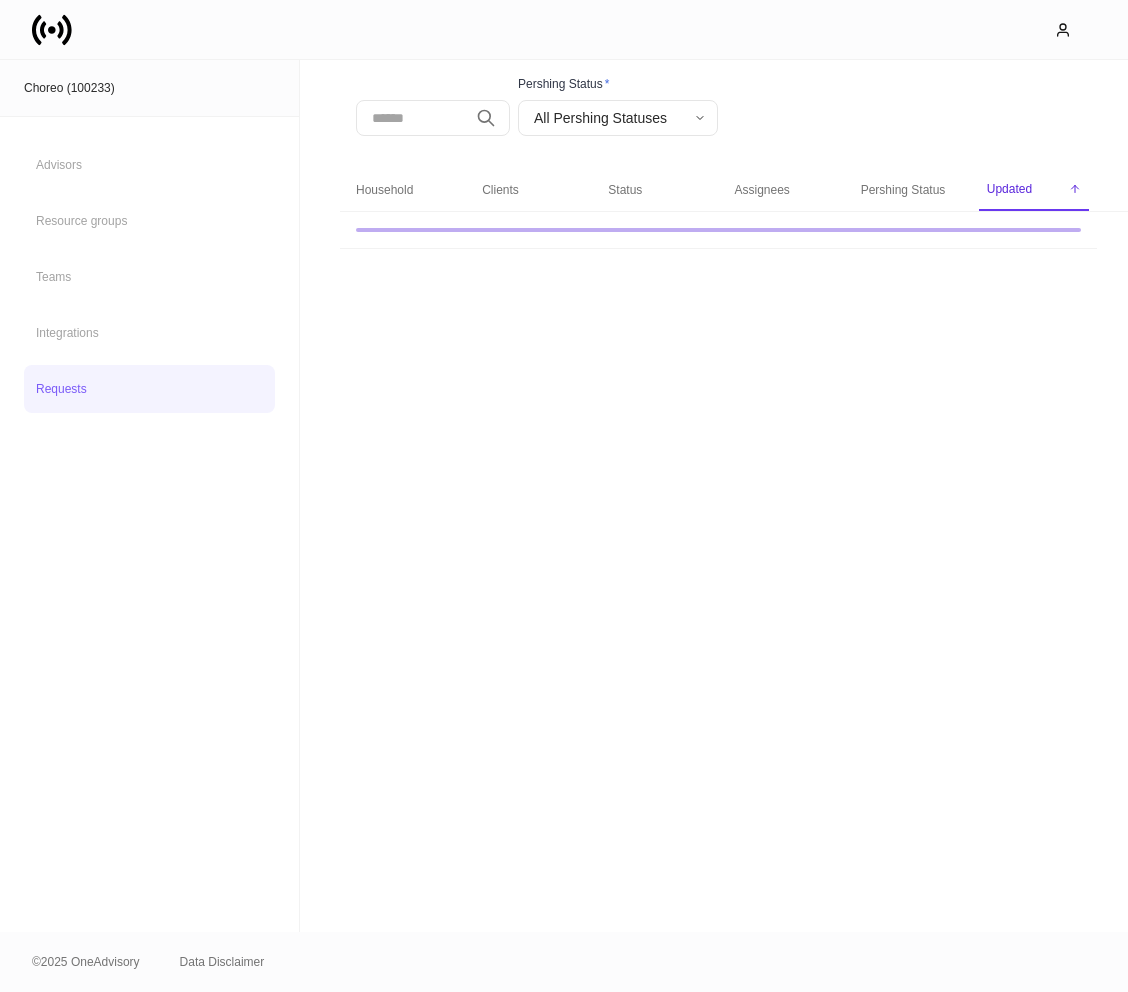 scroll, scrollTop: 0, scrollLeft: 0, axis: both 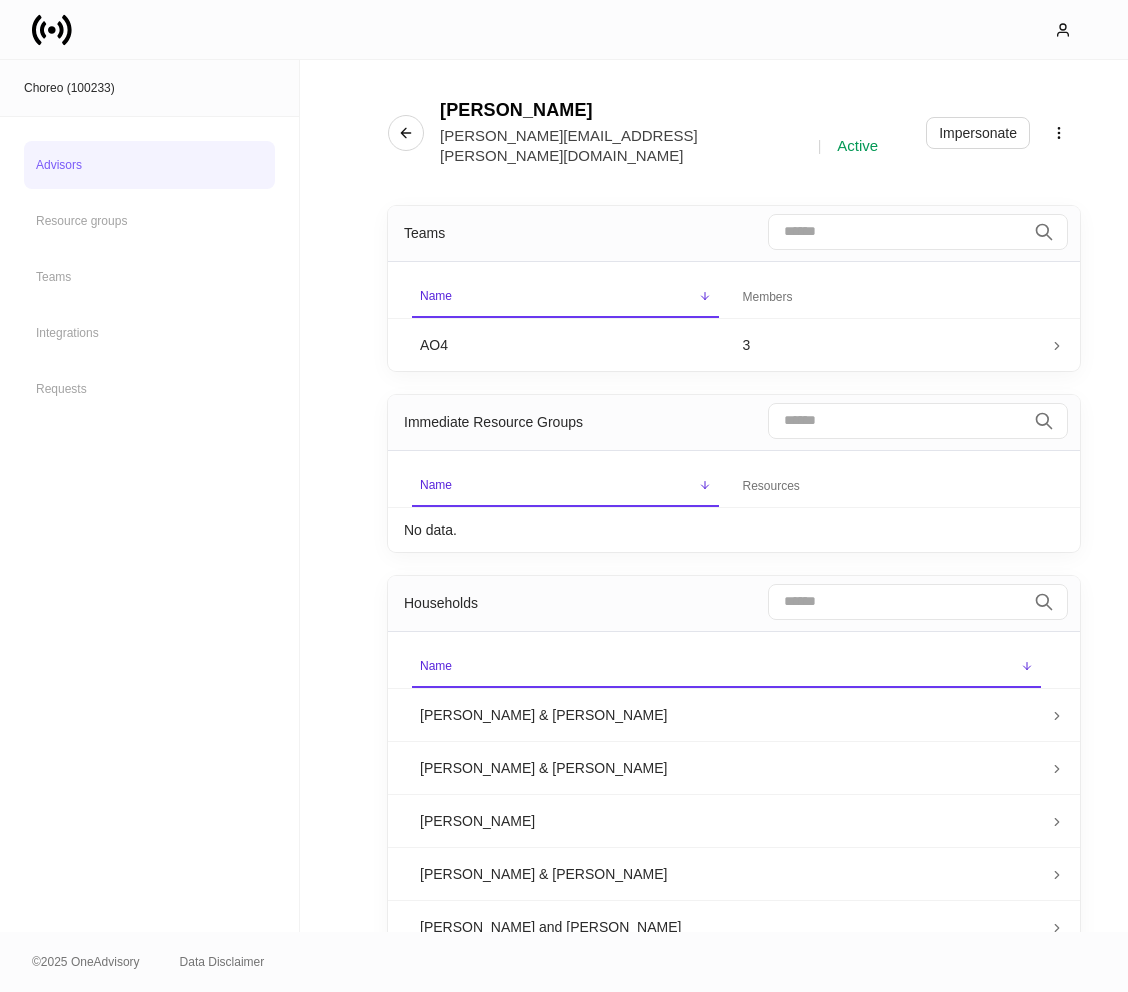 click on "Lindsey Roth [EMAIL_ADDRESS][PERSON_NAME][DOMAIN_NAME] | Active Impersonate" at bounding box center (734, 121) 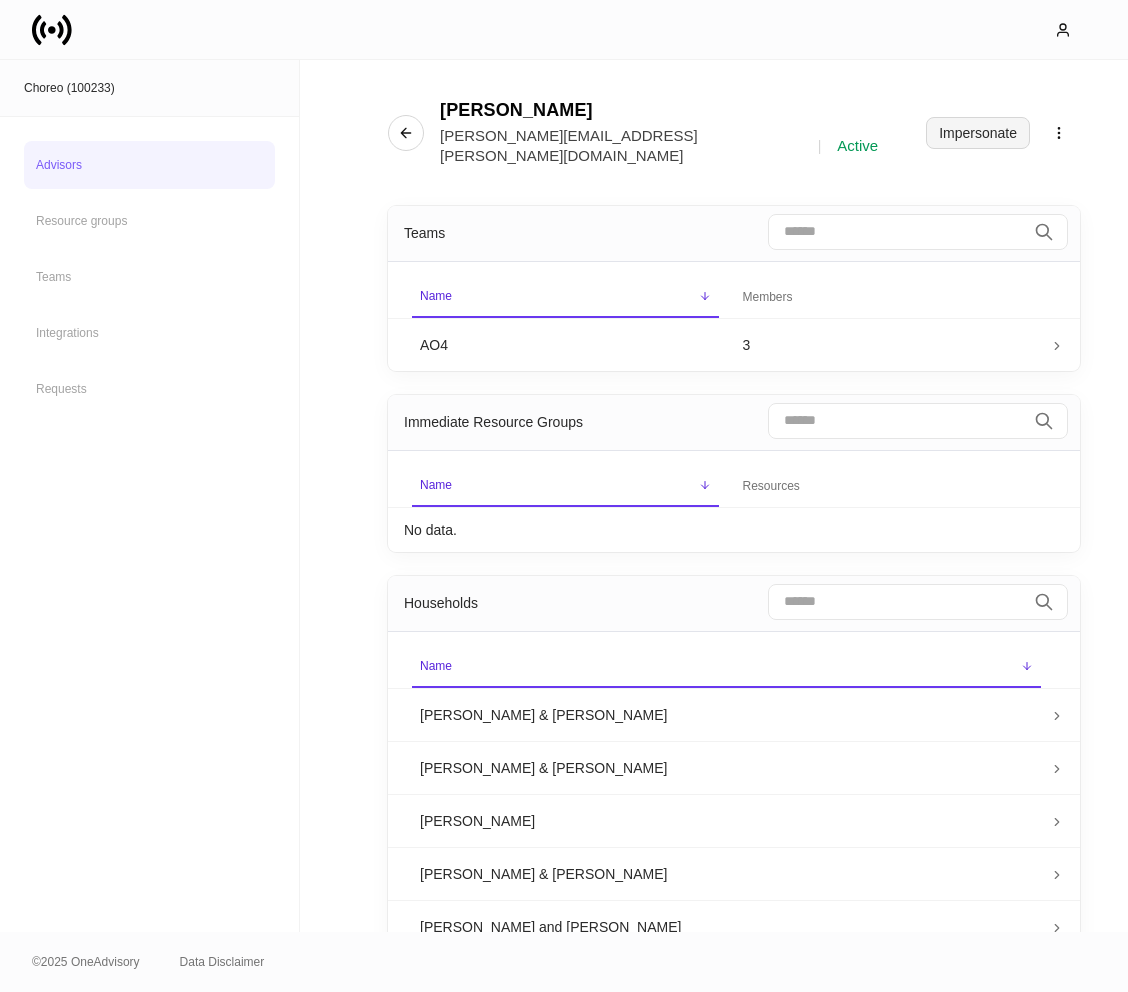 click on "Impersonate" at bounding box center [978, 133] 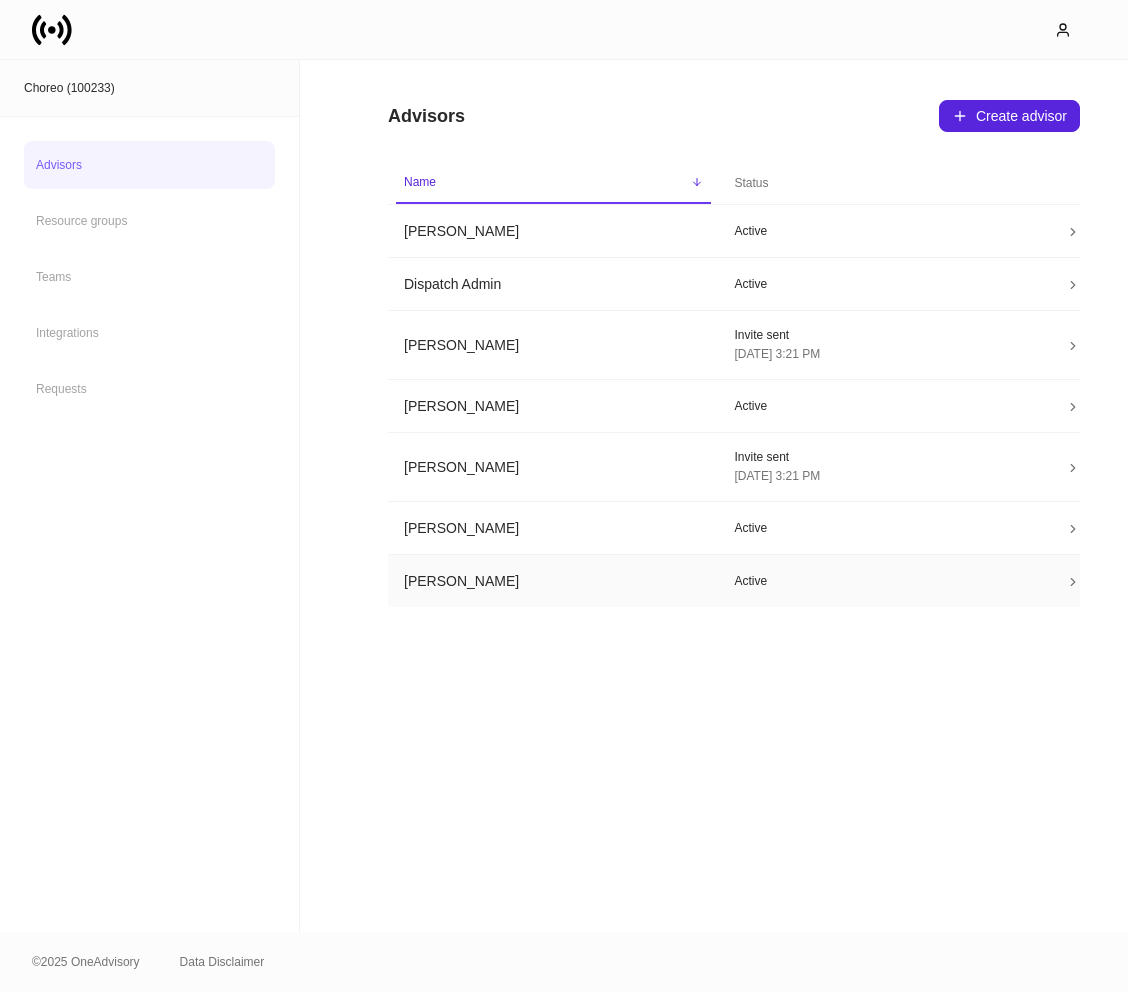 click on "[PERSON_NAME]" at bounding box center [553, 581] 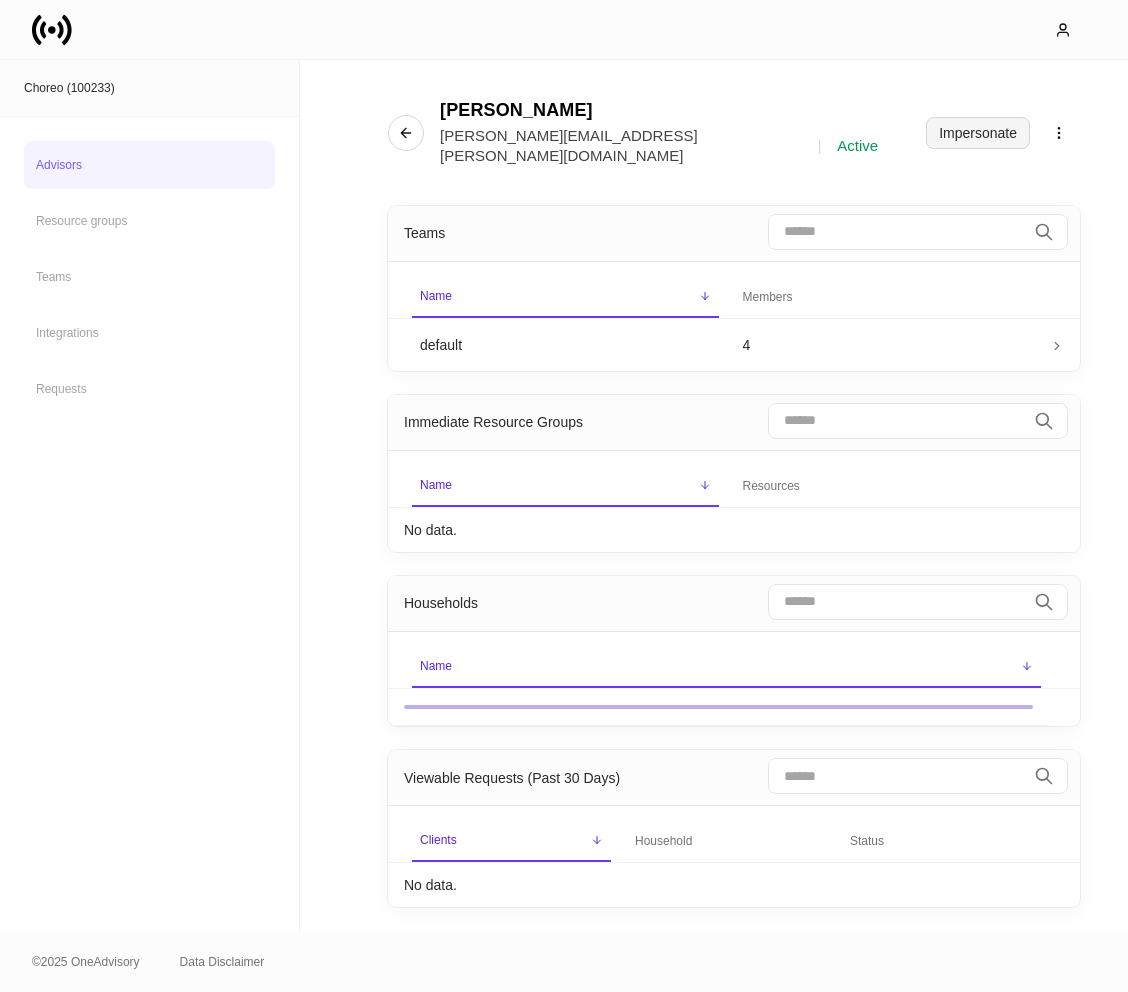 click on "Impersonate" at bounding box center [978, 133] 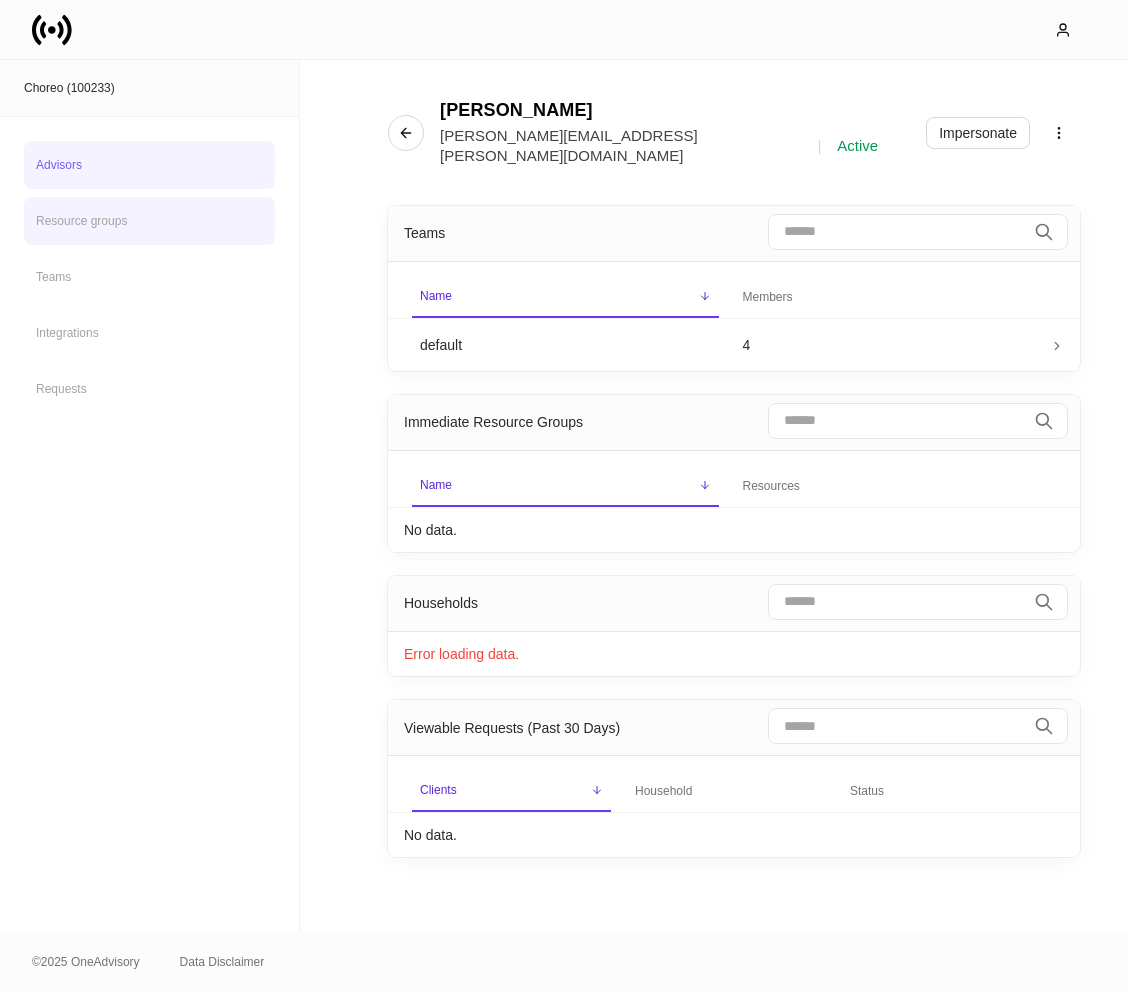 click on "Resource groups" at bounding box center [149, 221] 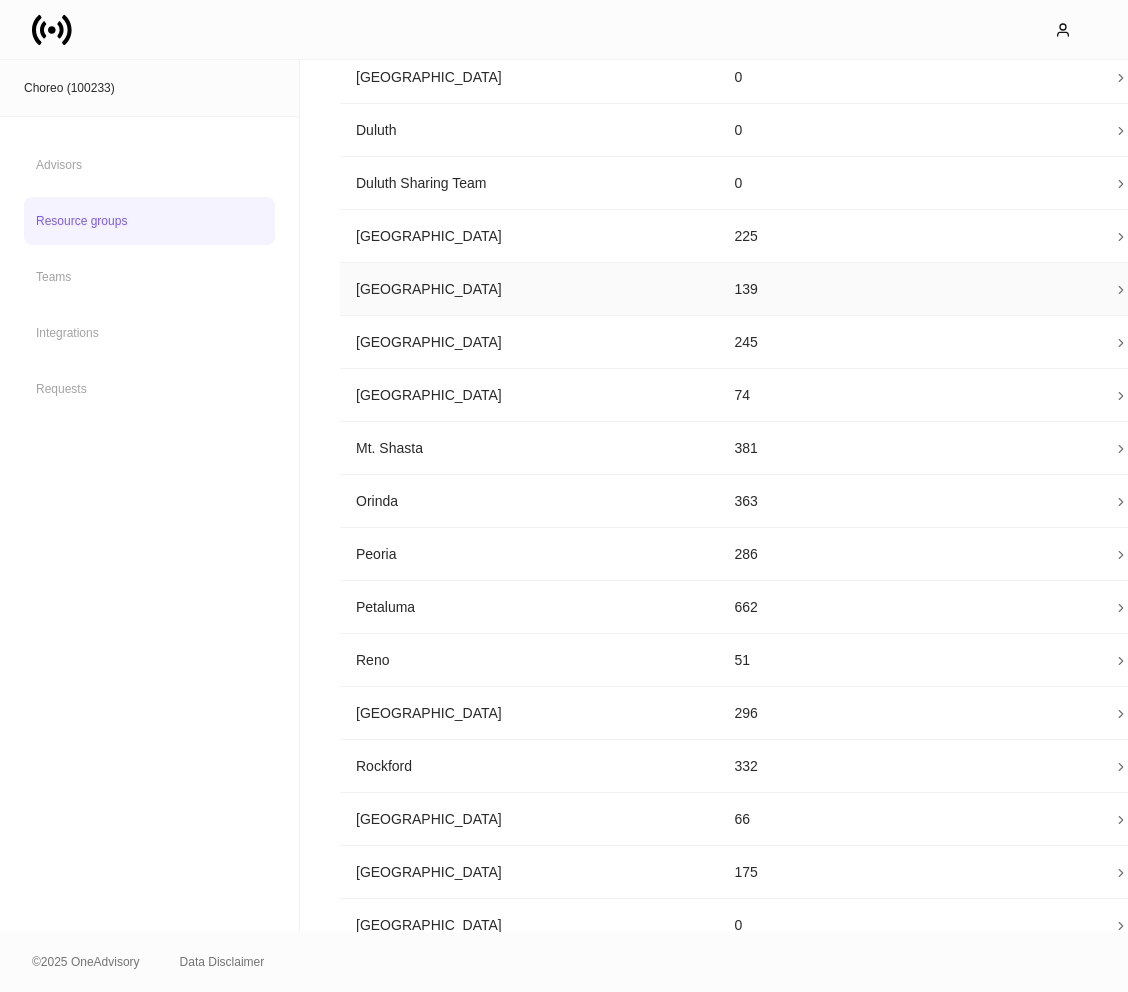 scroll, scrollTop: 227, scrollLeft: 0, axis: vertical 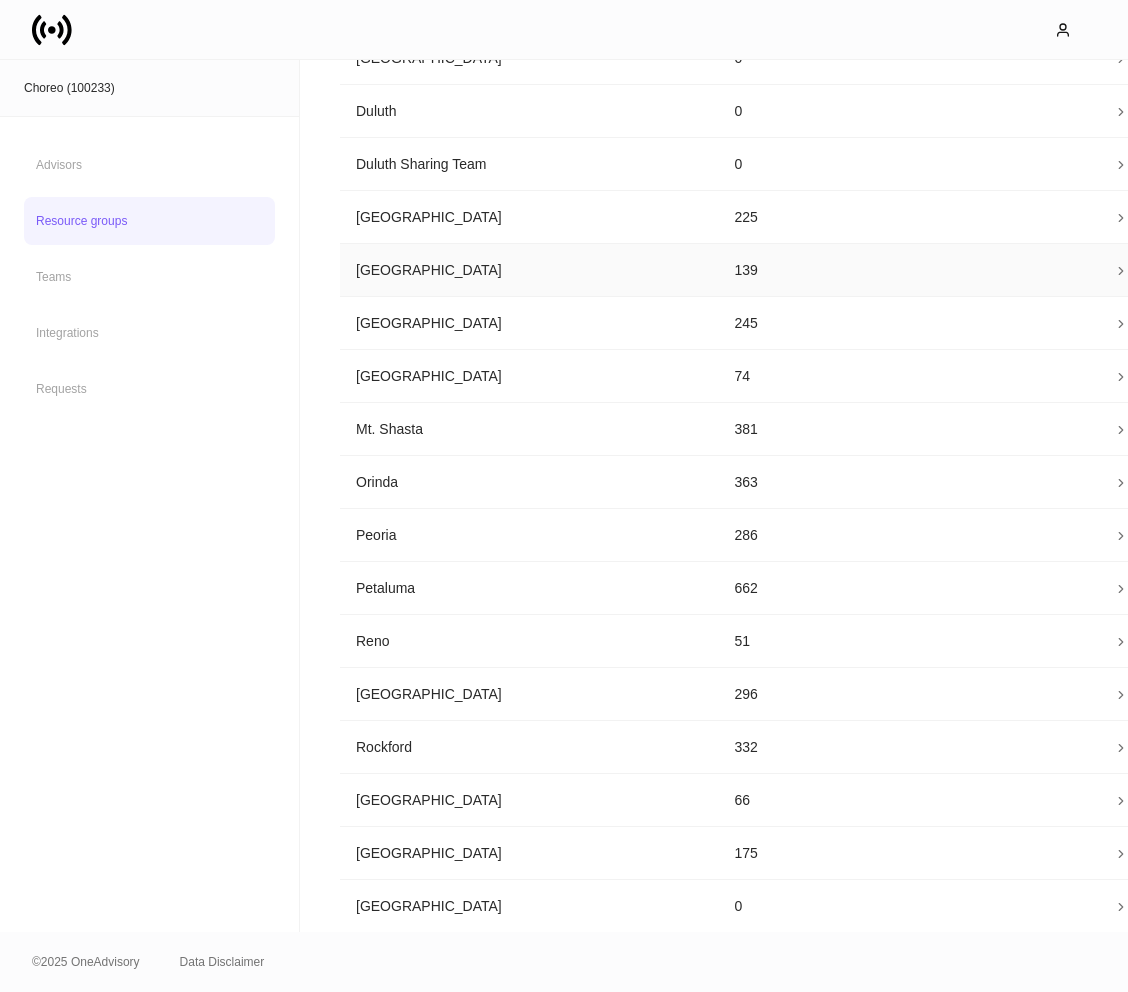 click on "[GEOGRAPHIC_DATA]" at bounding box center (529, 270) 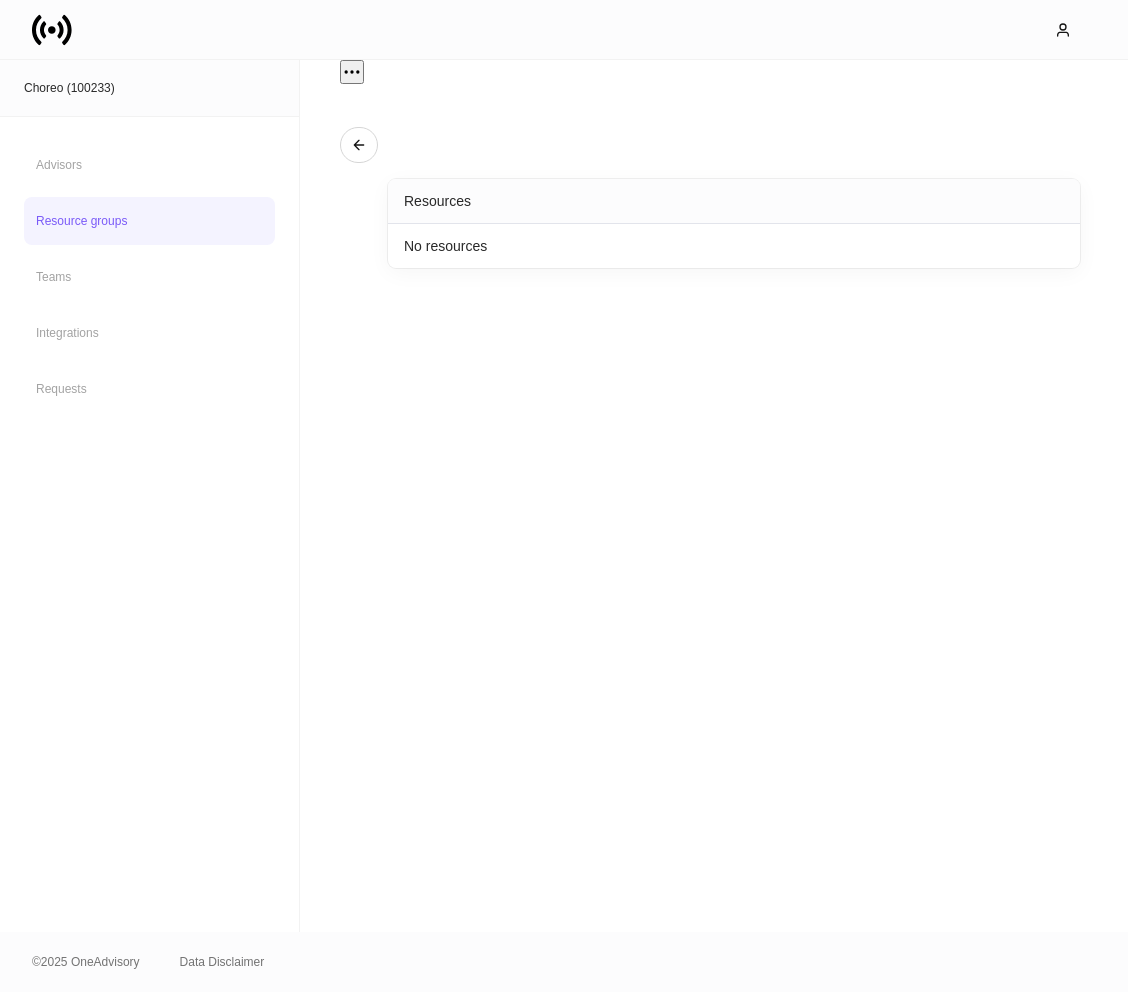 scroll, scrollTop: 0, scrollLeft: 0, axis: both 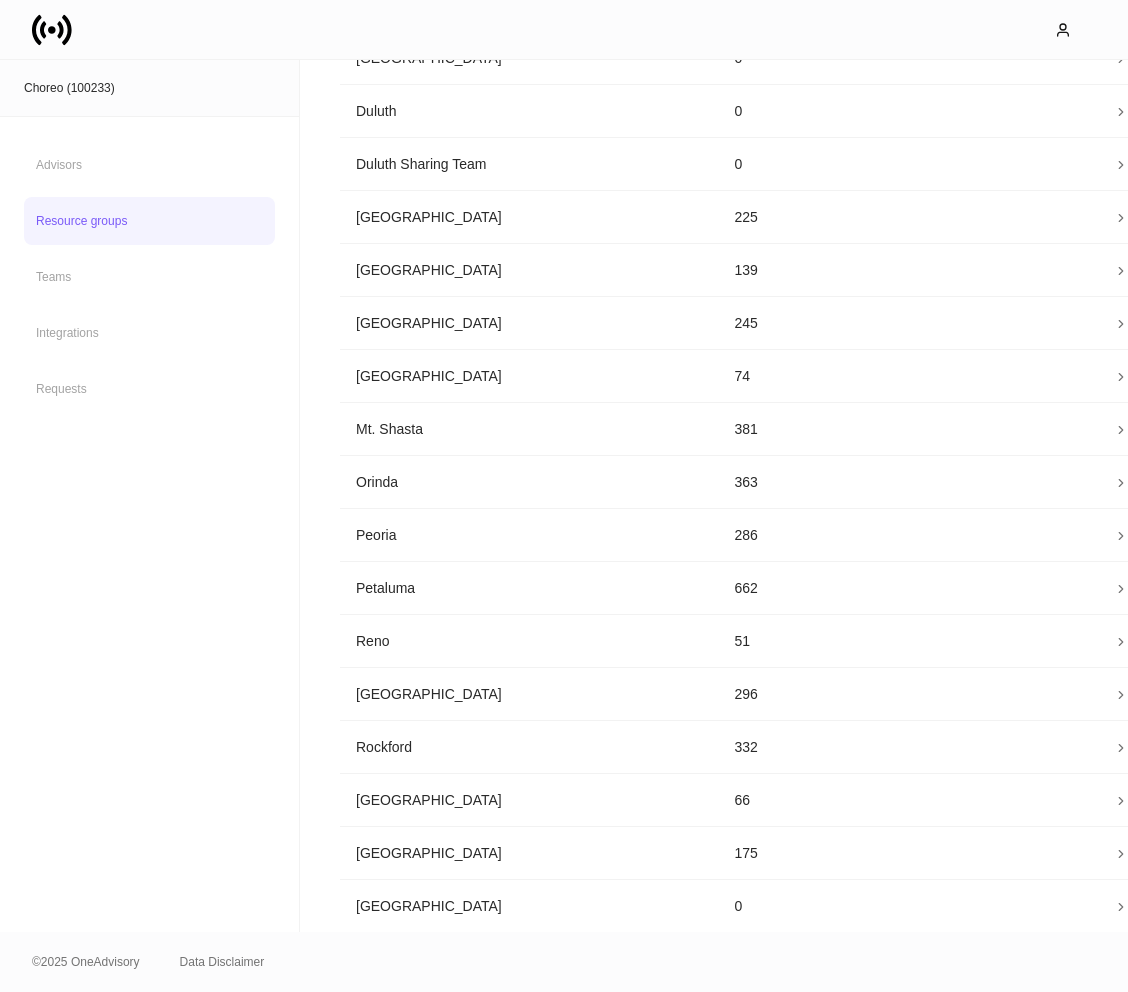 click on "Advisors Resource groups Teams Integrations Requests" at bounding box center (149, 277) 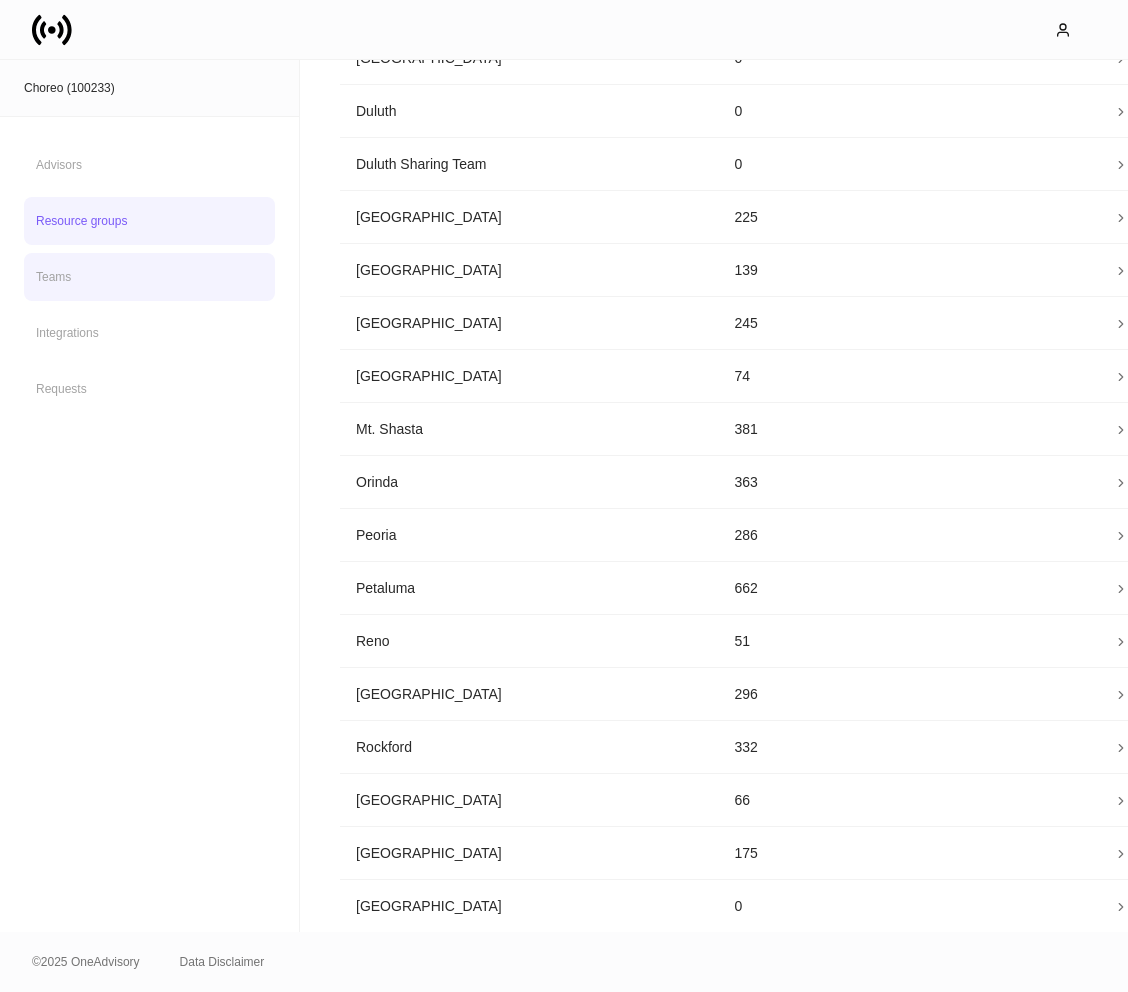 click on "Teams" at bounding box center [149, 277] 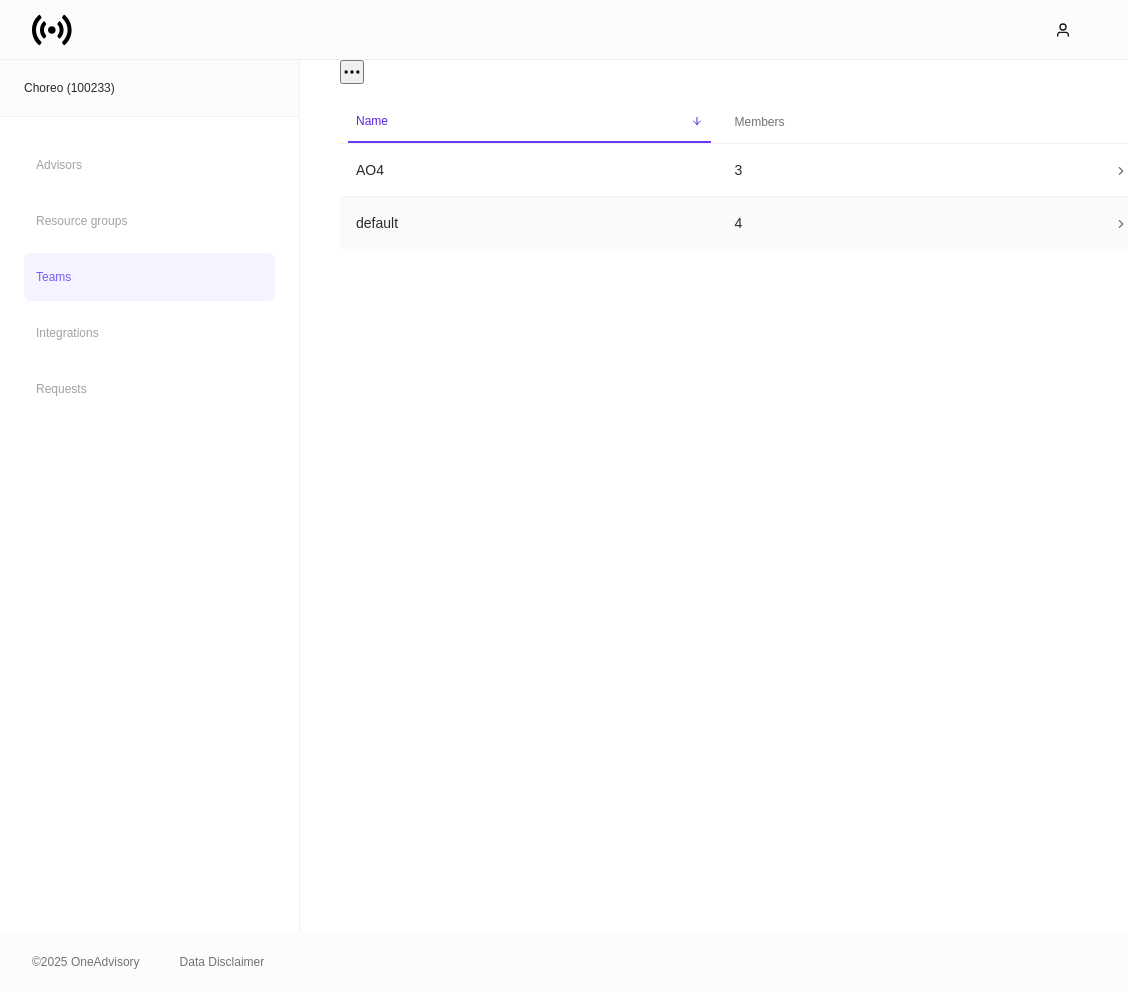 click on "default" at bounding box center (529, 223) 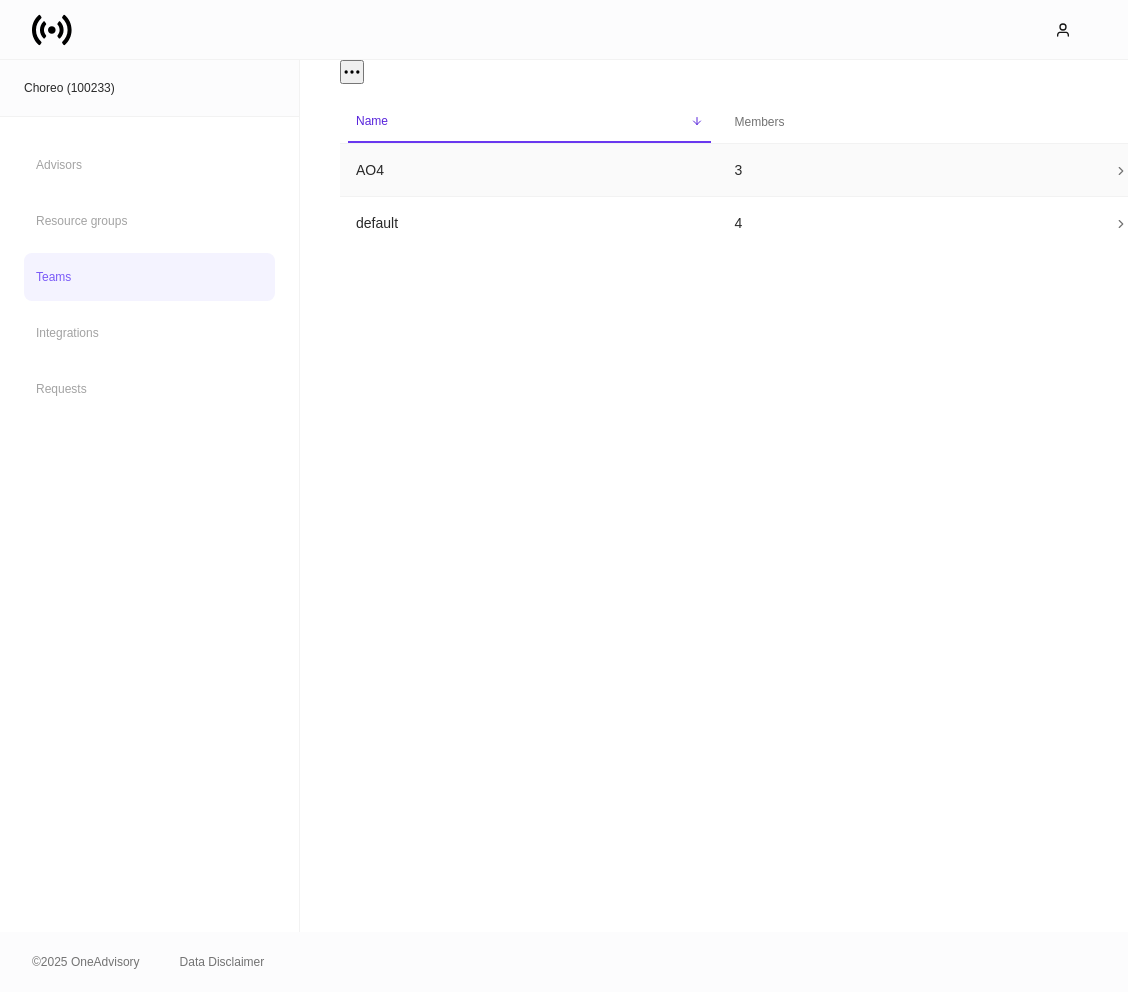 click on "AO4" at bounding box center (529, 170) 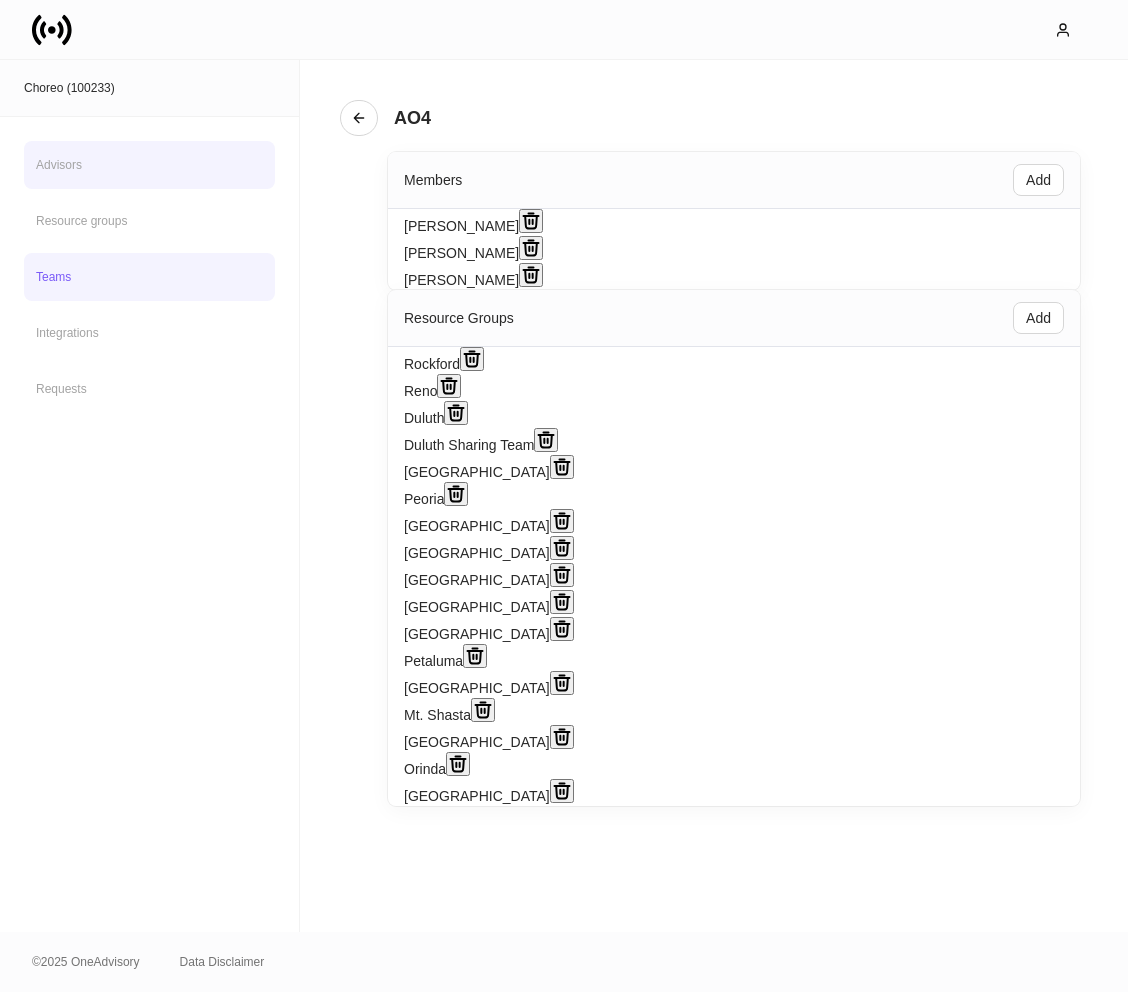 click on "Advisors" at bounding box center [149, 165] 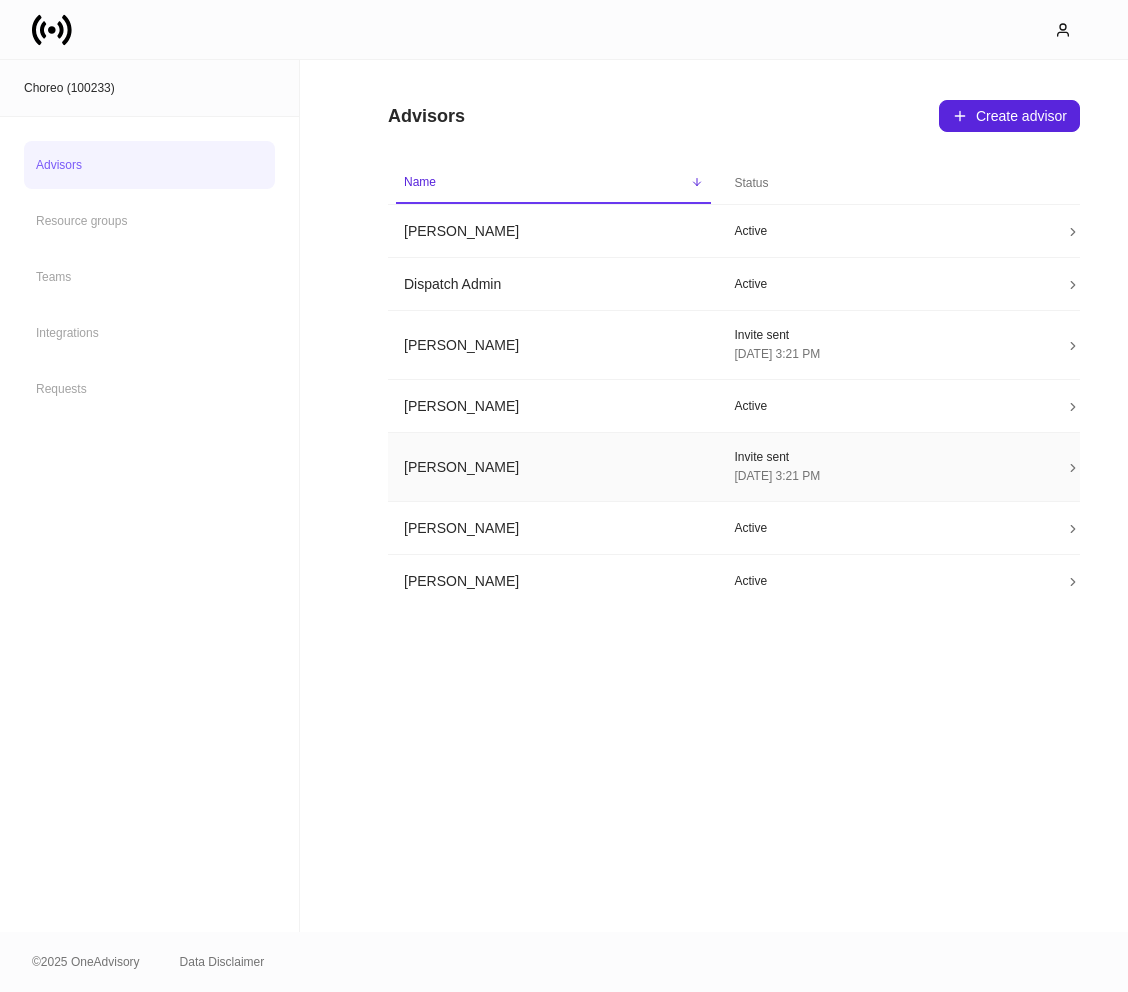 click on "[PERSON_NAME]" at bounding box center (553, 467) 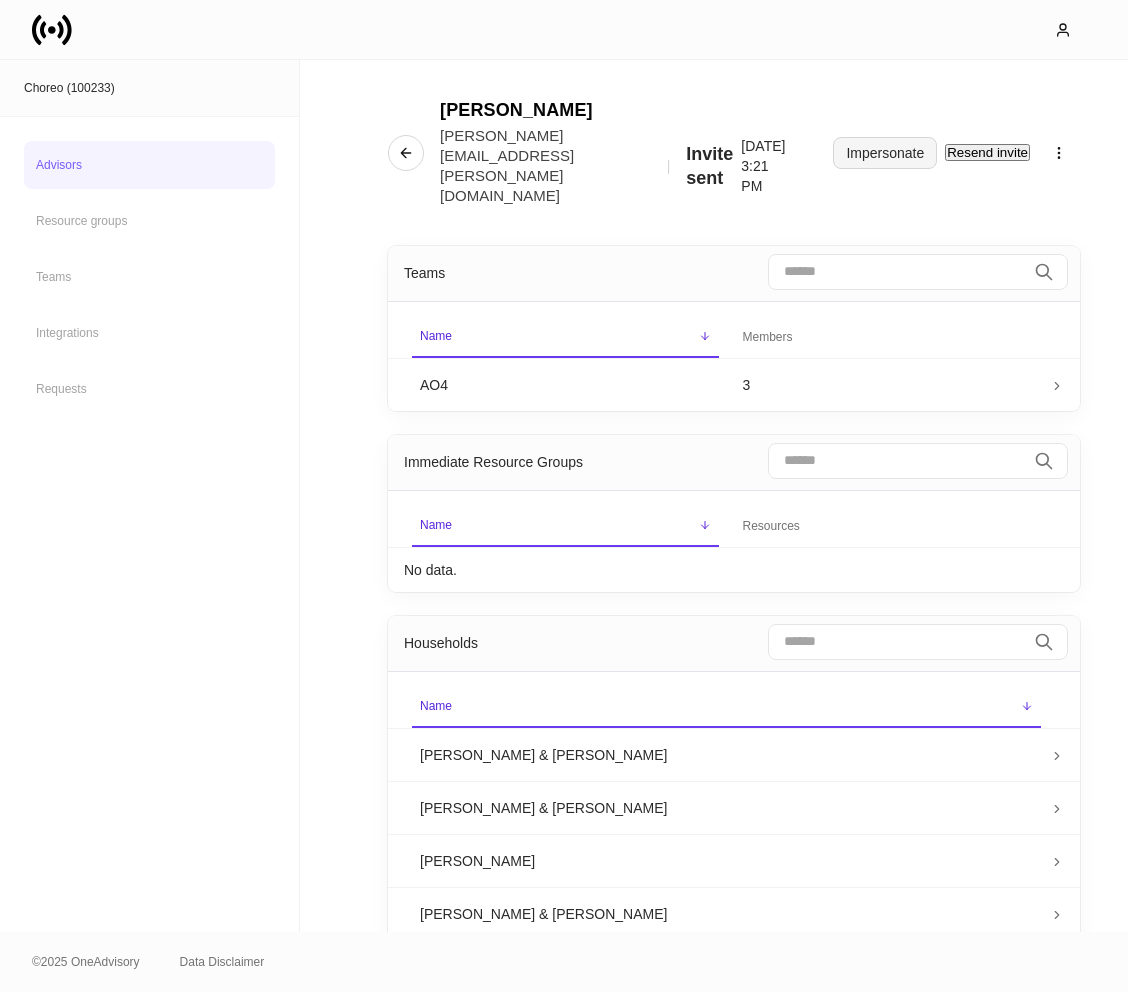 click on "Impersonate" at bounding box center (885, 153) 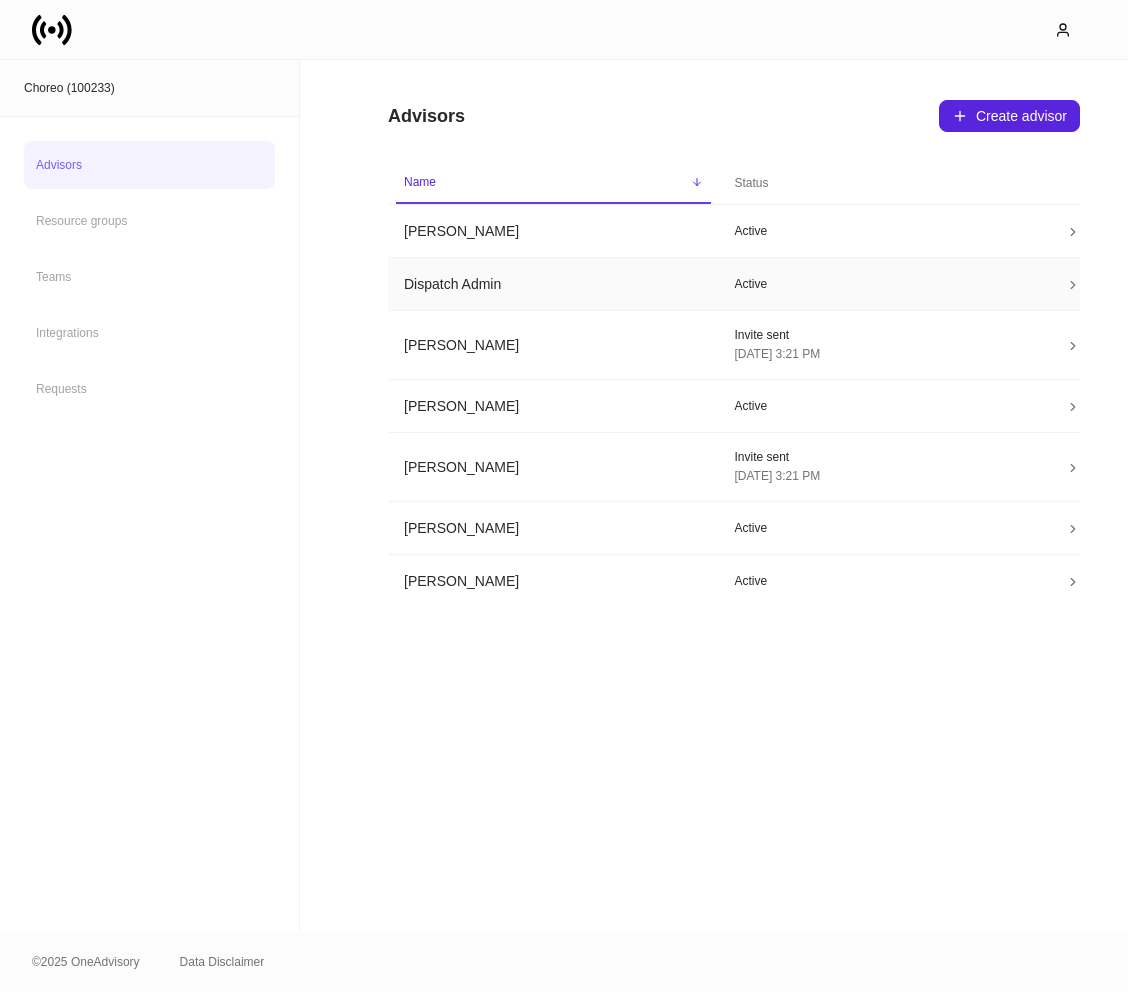 click on "Dispatch Admin" at bounding box center [553, 284] 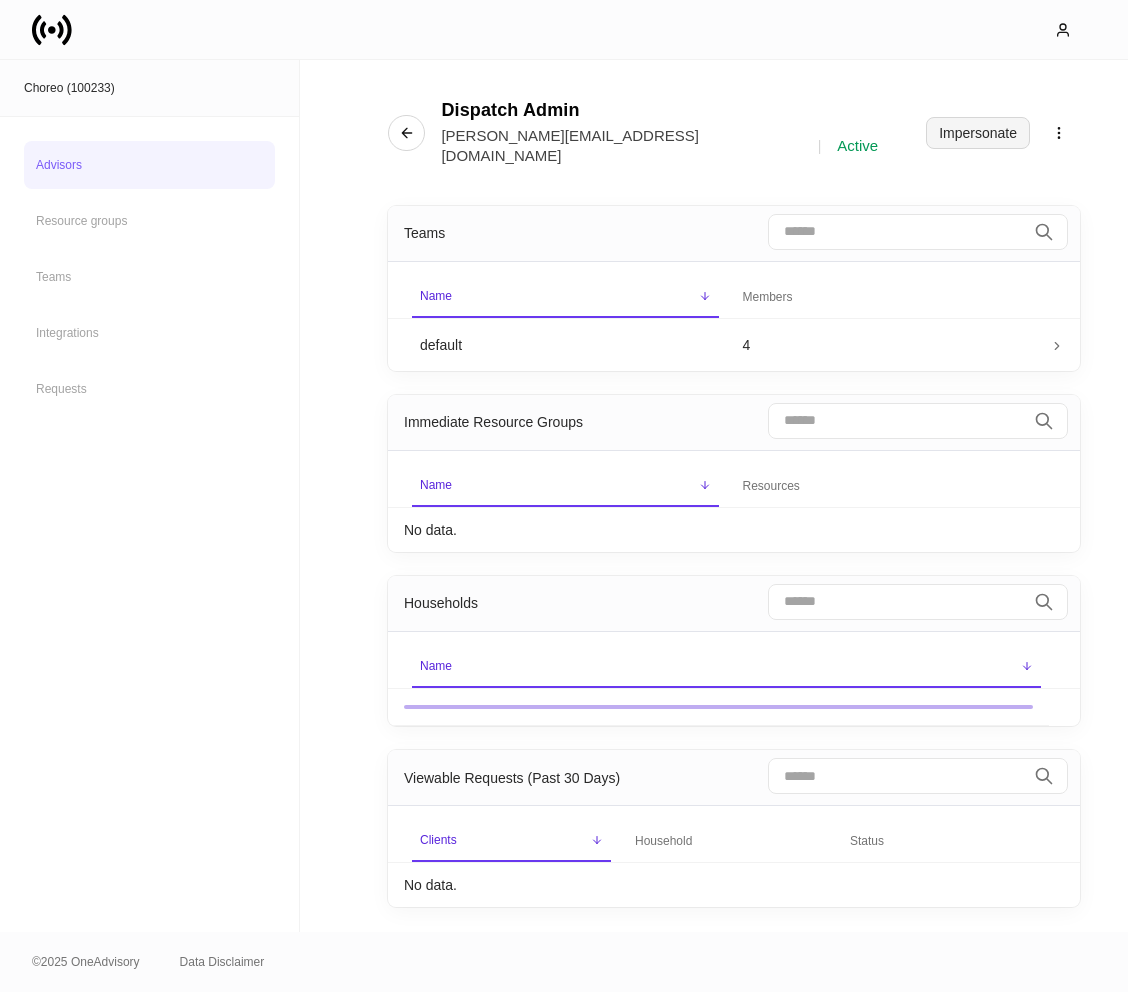 click on "Impersonate" at bounding box center (978, 133) 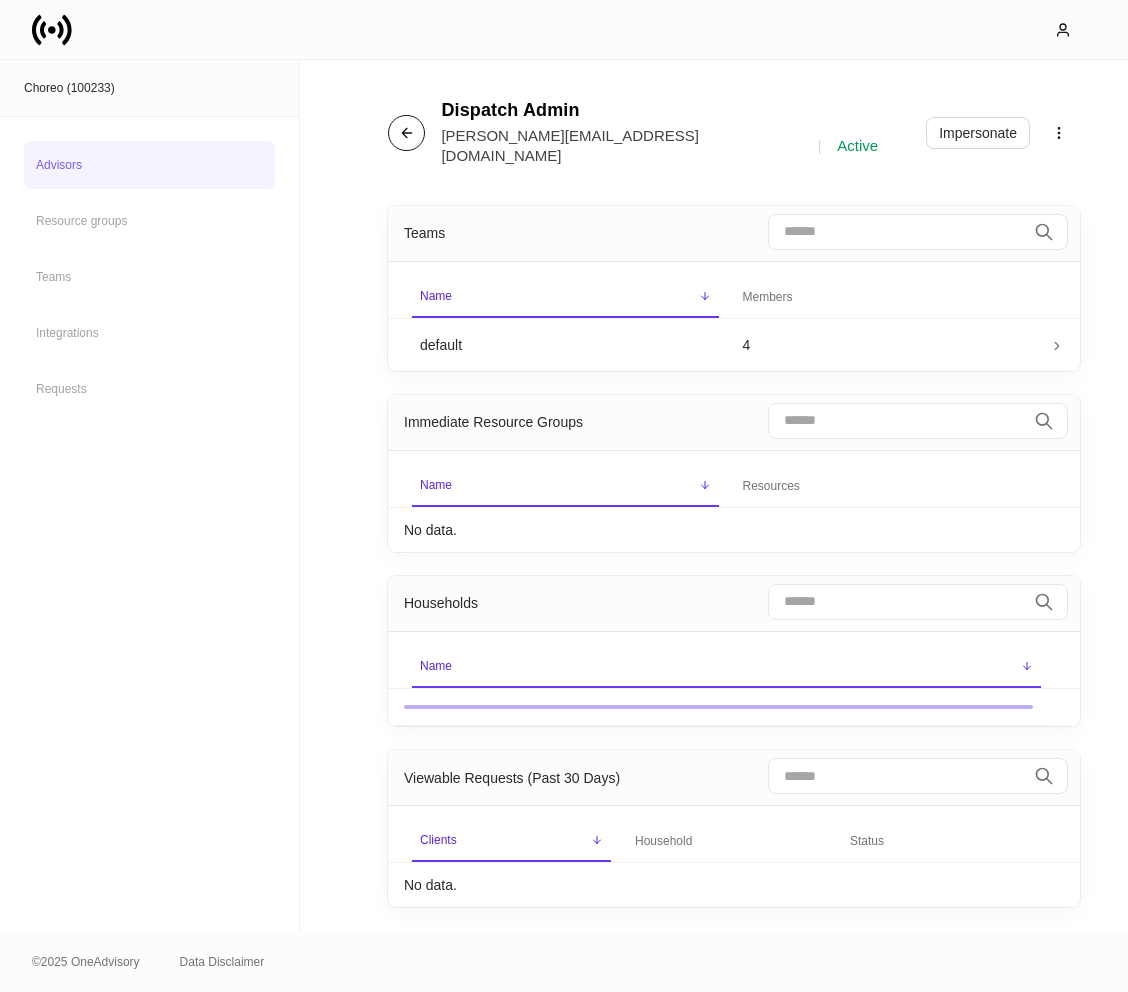 click 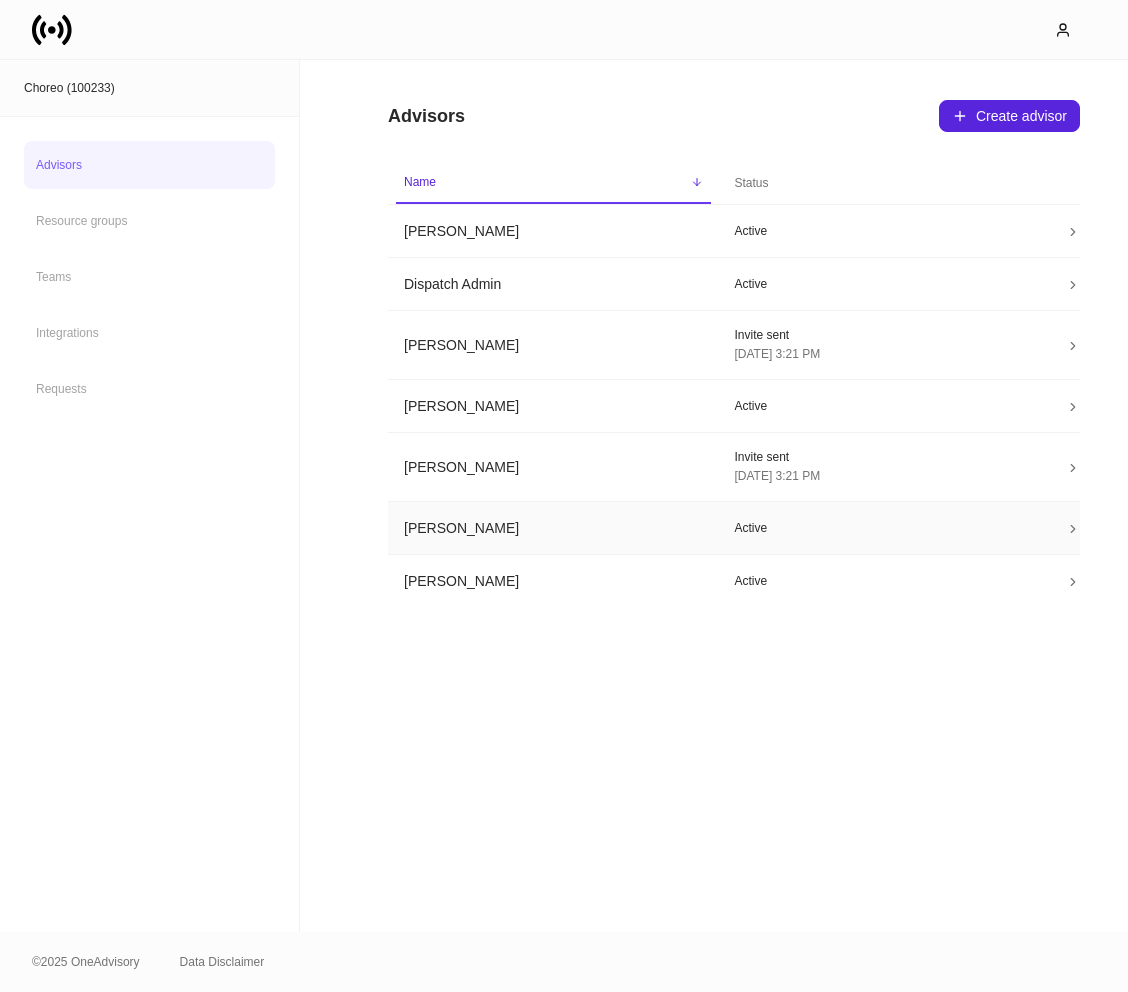 click on "[PERSON_NAME]" at bounding box center [553, 528] 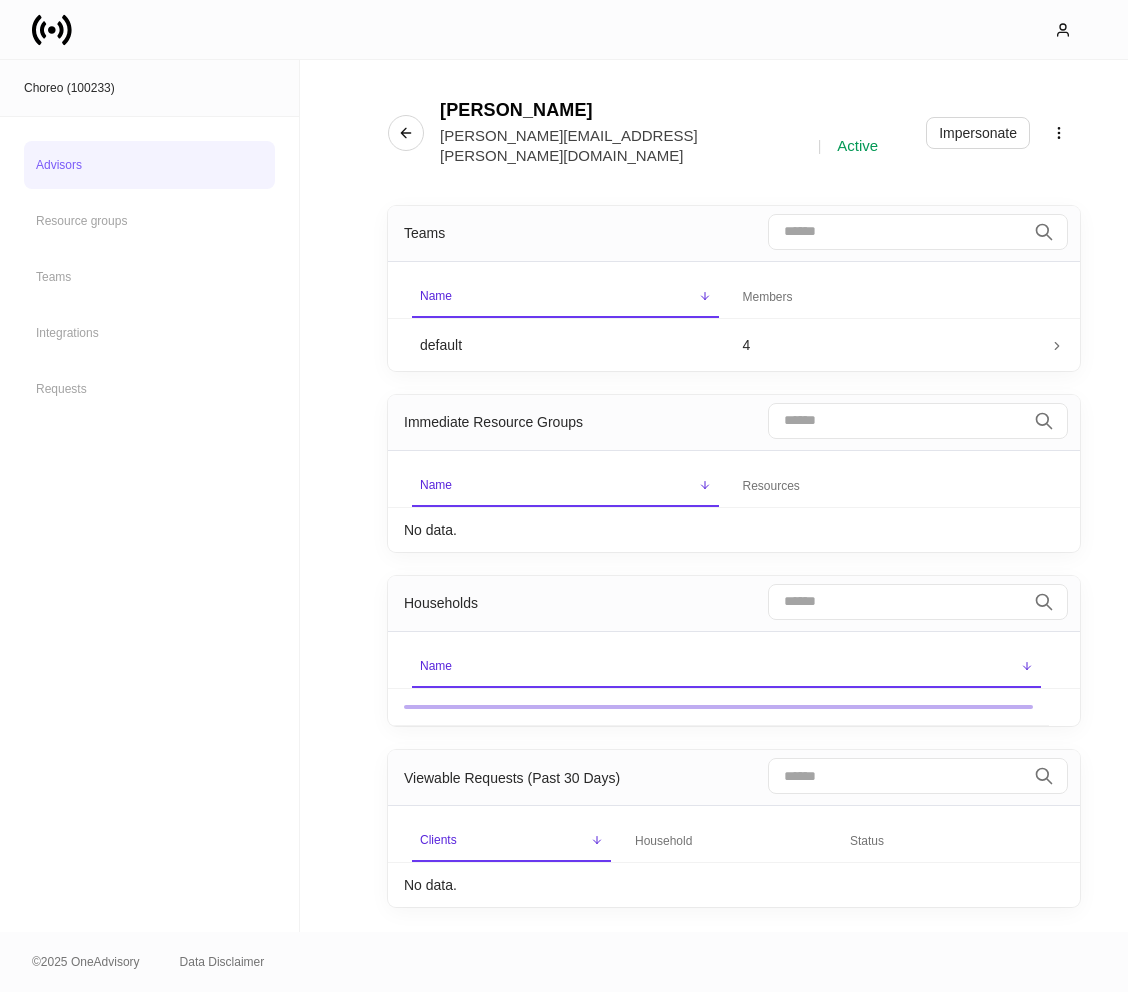 scroll, scrollTop: 3, scrollLeft: 0, axis: vertical 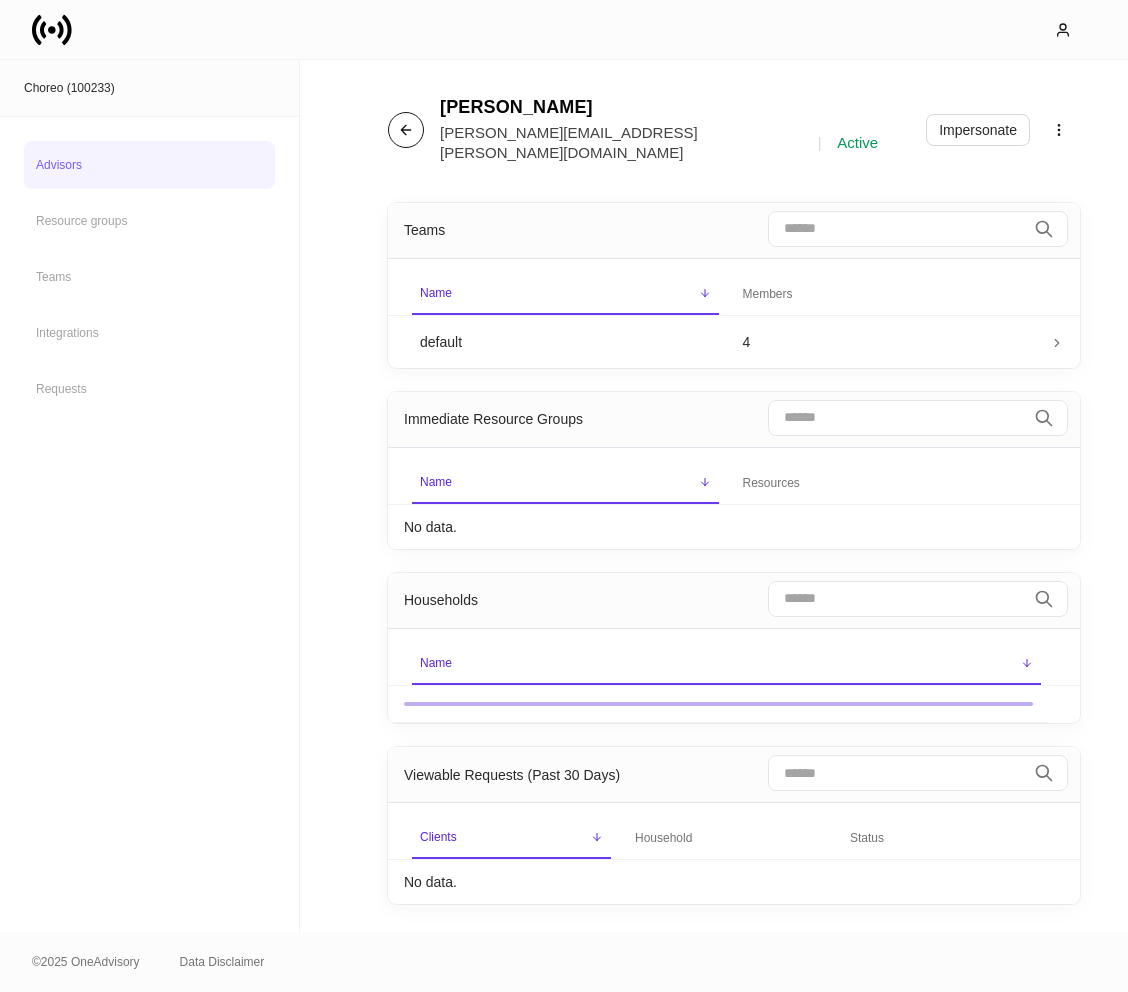 click 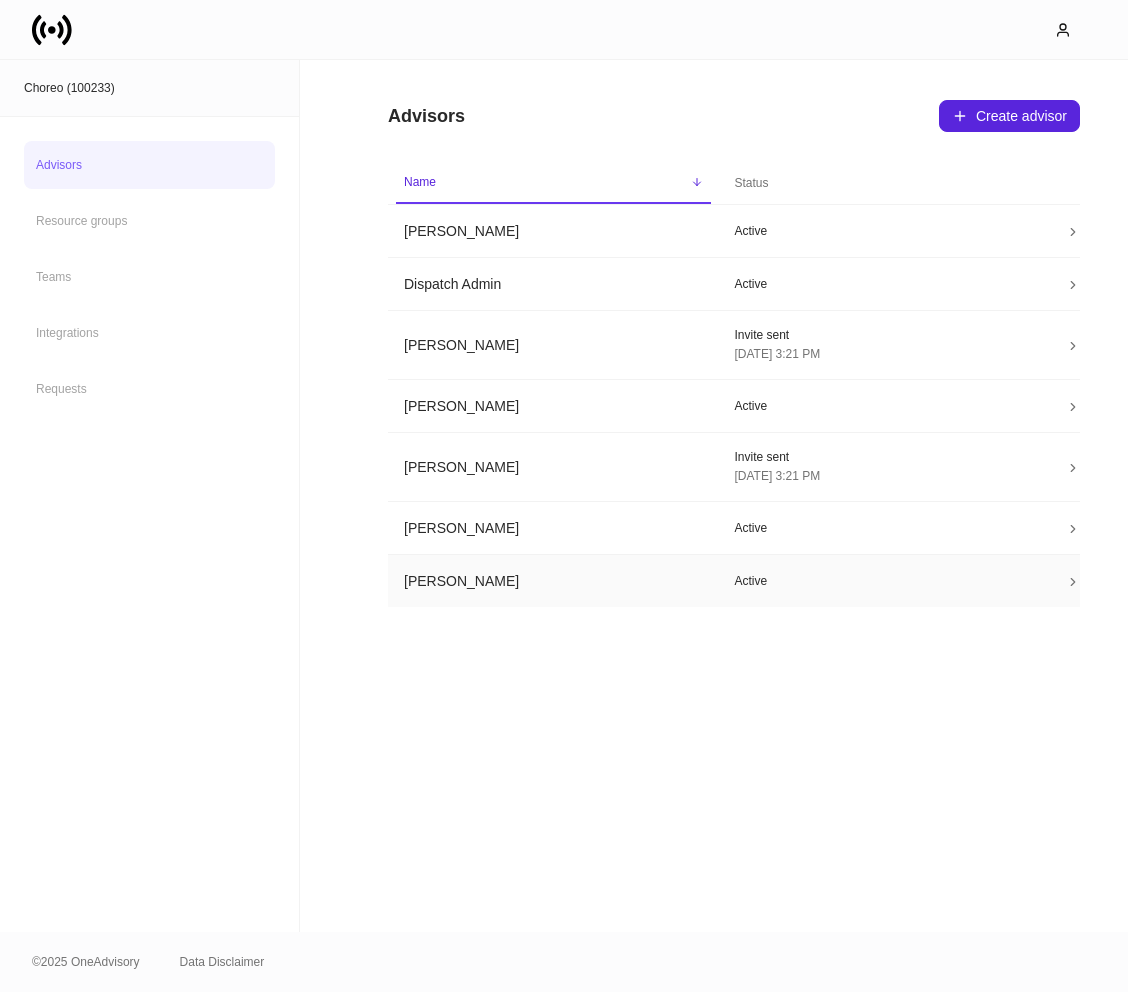 click on "[PERSON_NAME]" at bounding box center [553, 581] 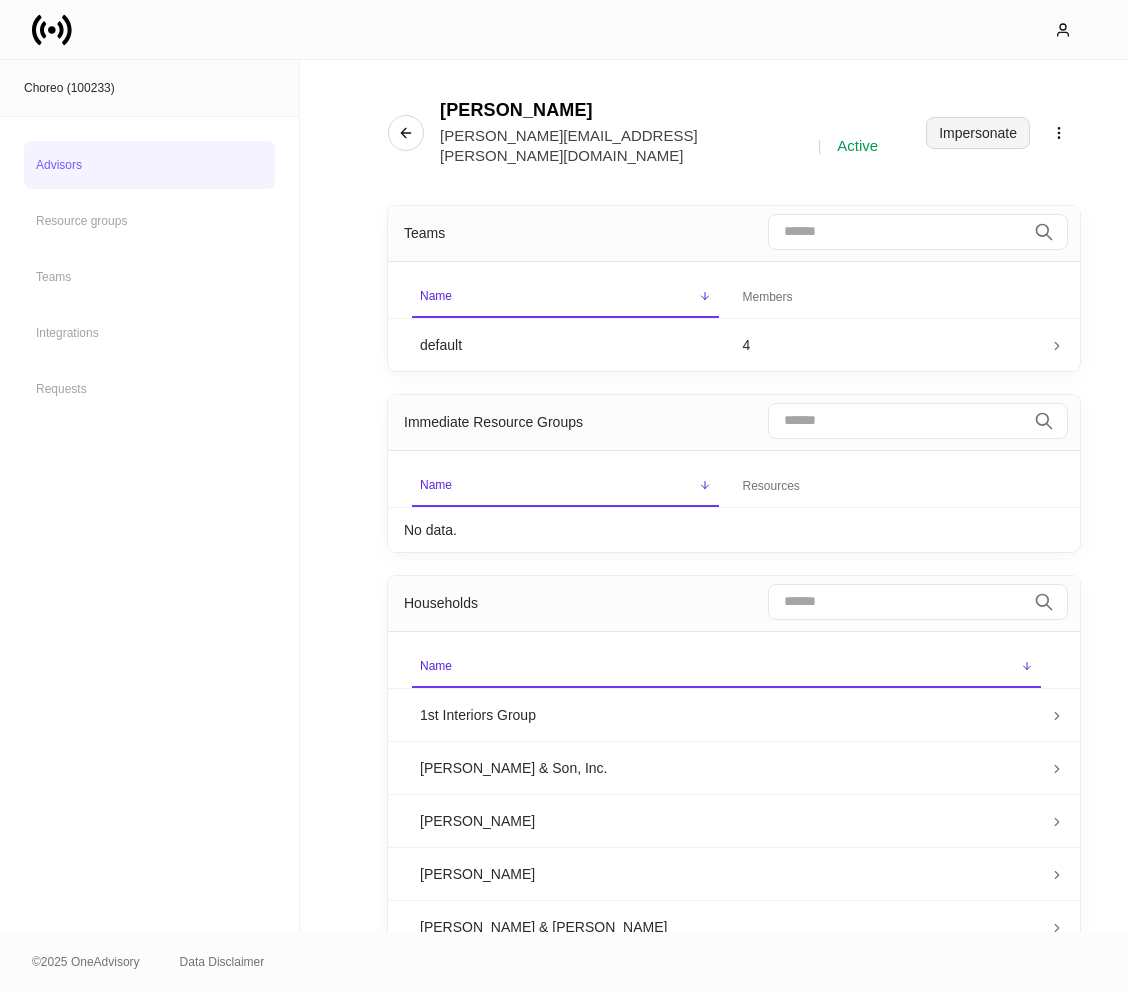 click on "Impersonate" at bounding box center (978, 133) 